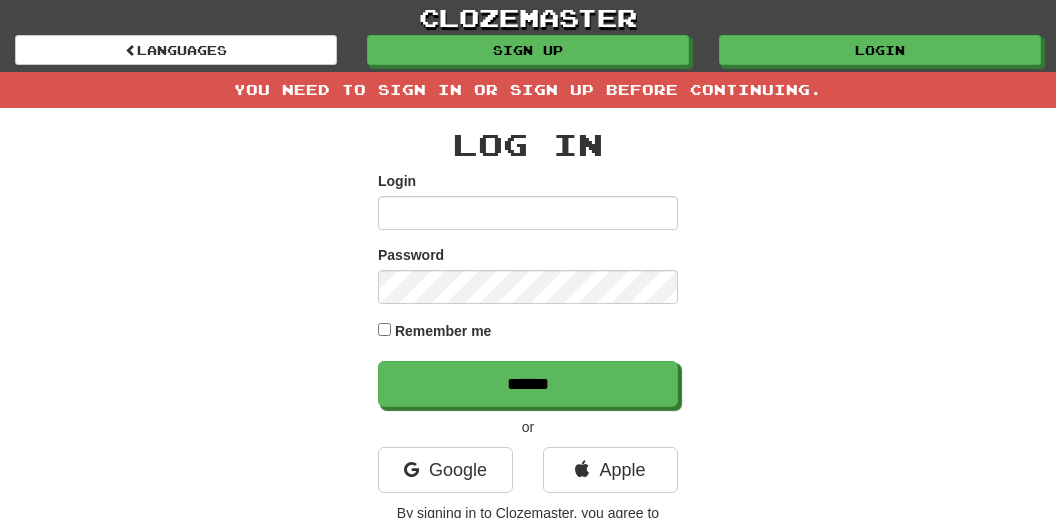 scroll, scrollTop: 0, scrollLeft: 0, axis: both 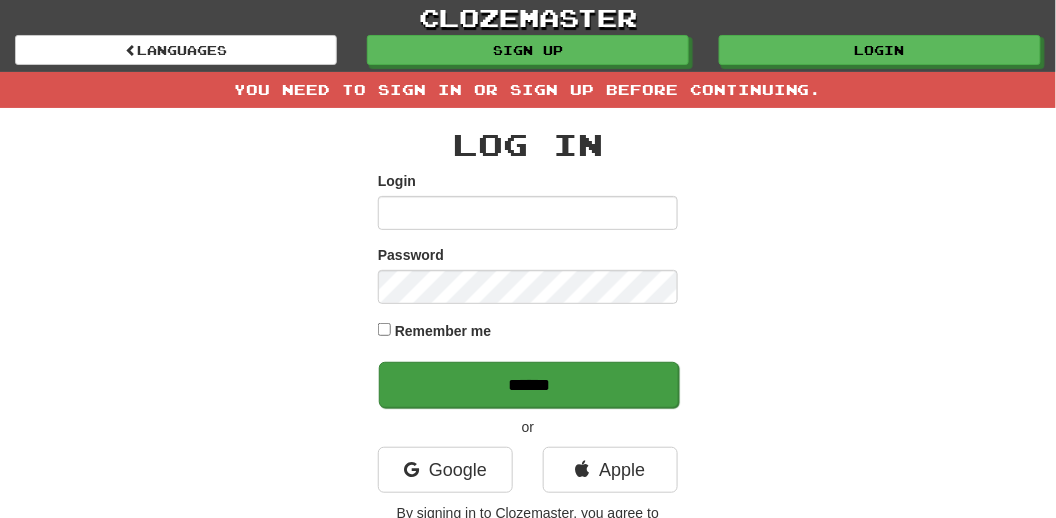 type on "*******" 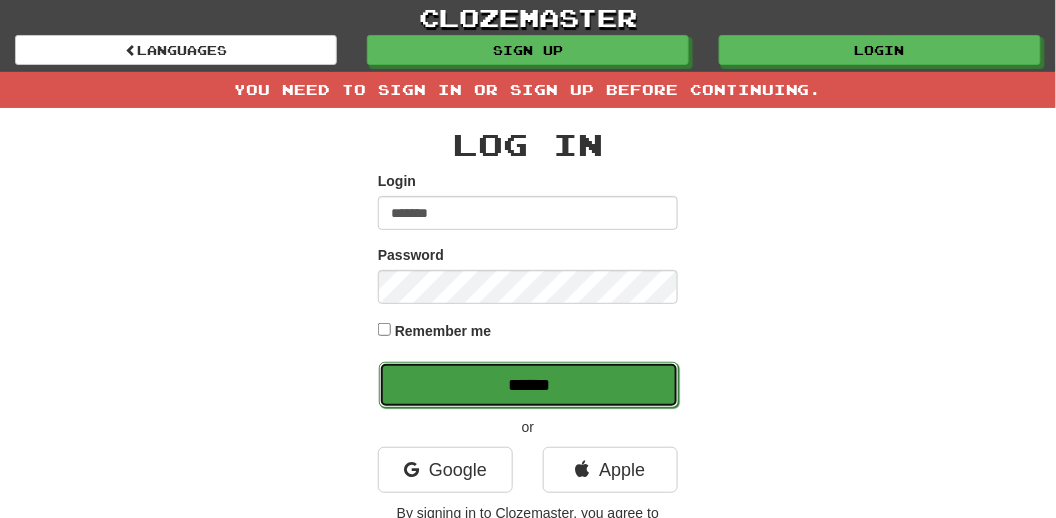 click on "******" at bounding box center [529, 385] 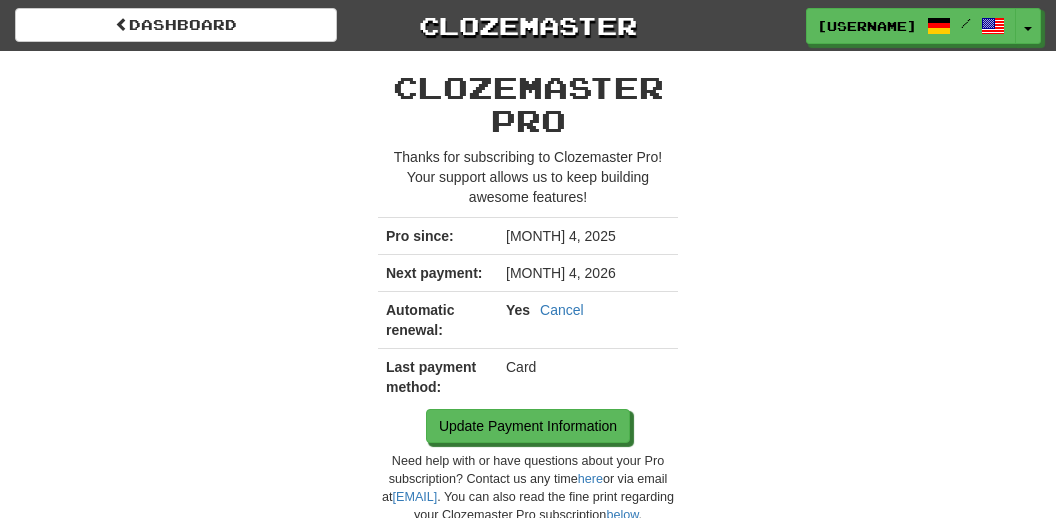 scroll, scrollTop: 0, scrollLeft: 0, axis: both 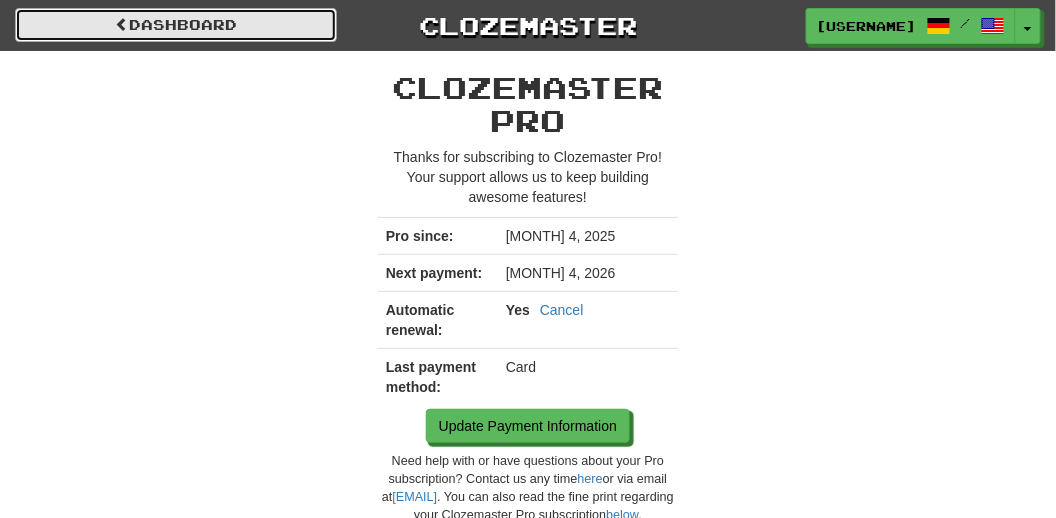 click on "Dashboard" at bounding box center (176, 25) 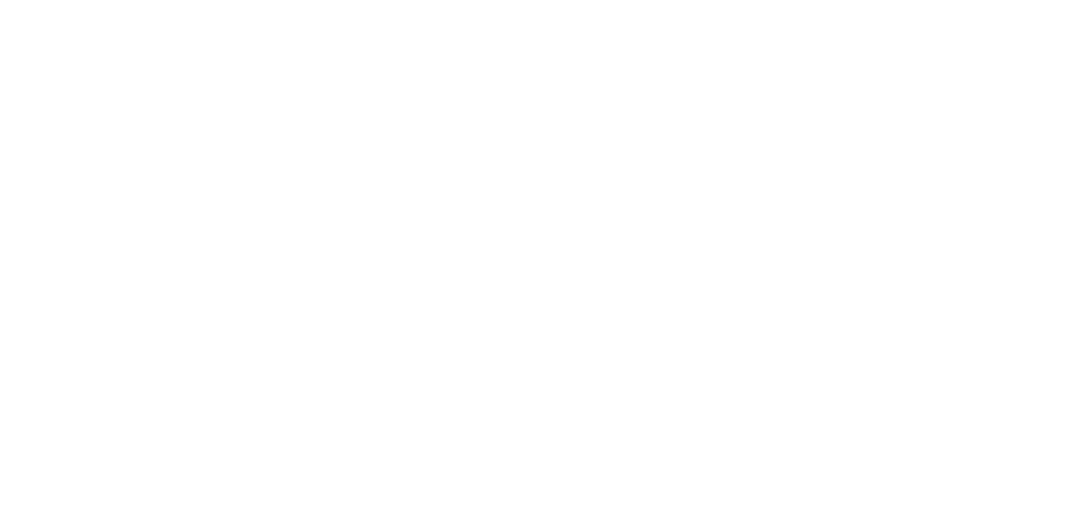 scroll, scrollTop: 0, scrollLeft: 0, axis: both 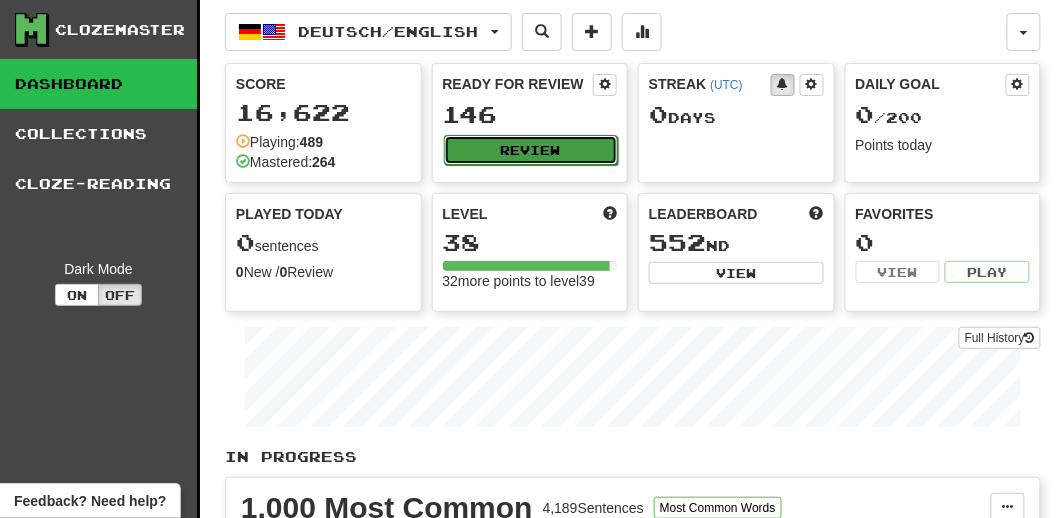 click on "Review" at bounding box center [531, 150] 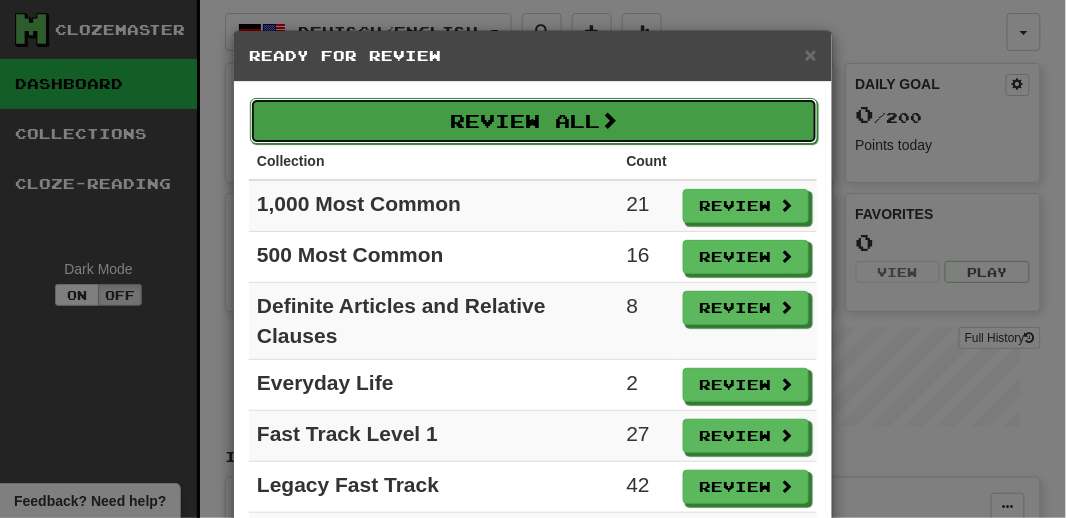 click on "Review All" at bounding box center (534, 121) 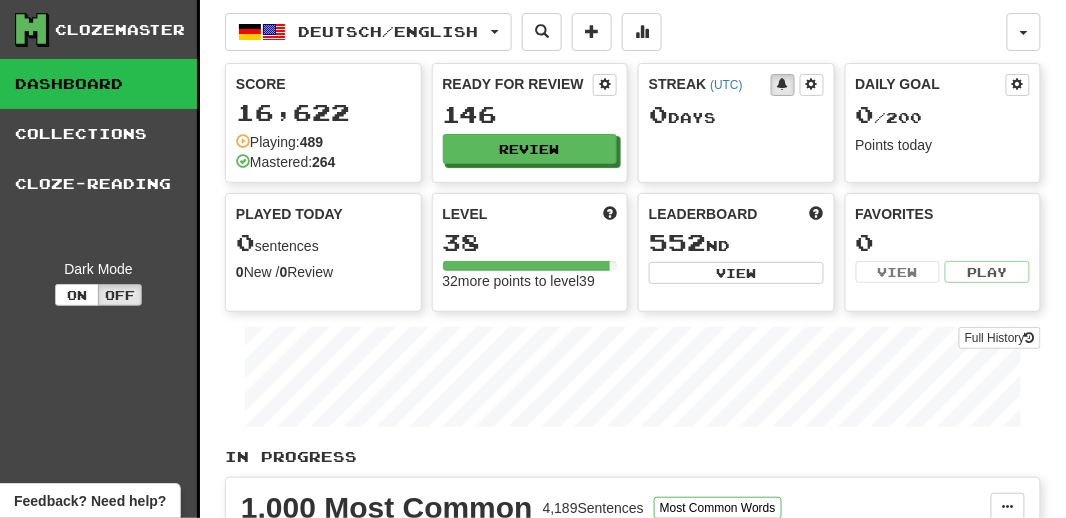 select on "**" 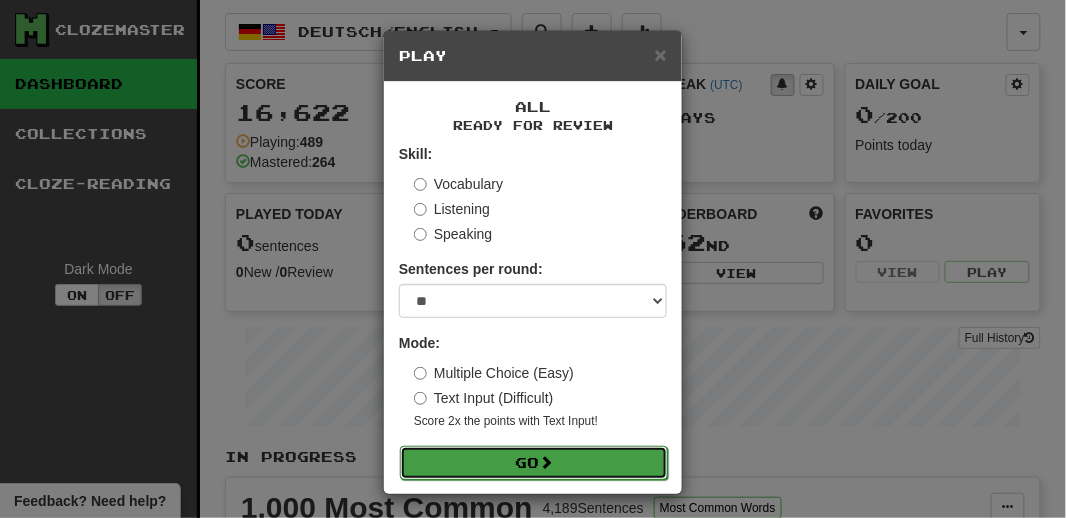 click on "Go" at bounding box center (534, 463) 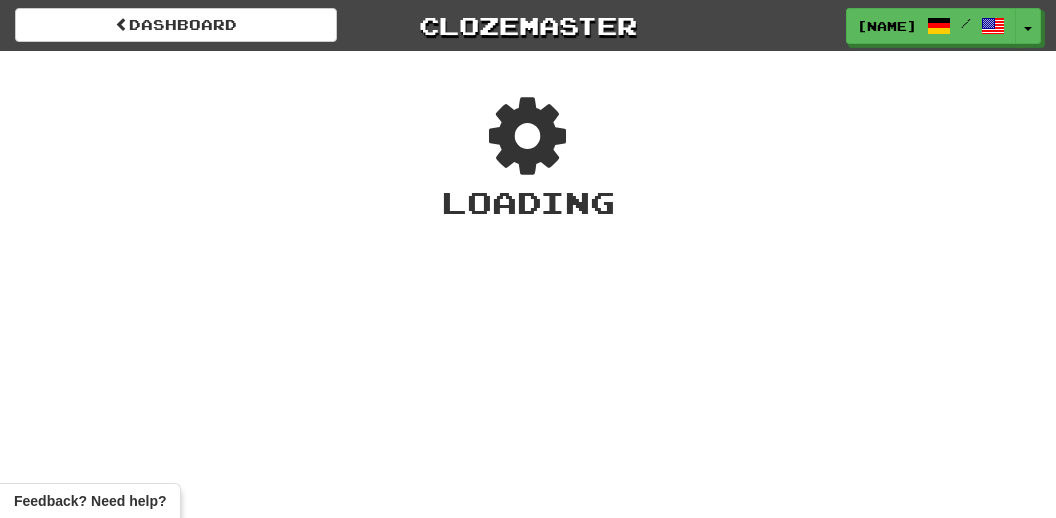 scroll, scrollTop: 0, scrollLeft: 0, axis: both 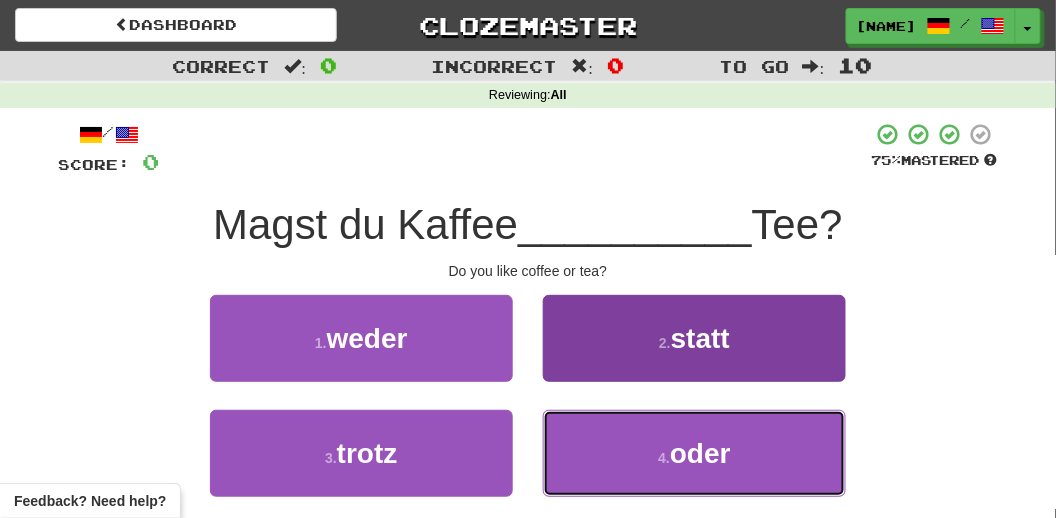 click on "4 ." at bounding box center [664, 458] 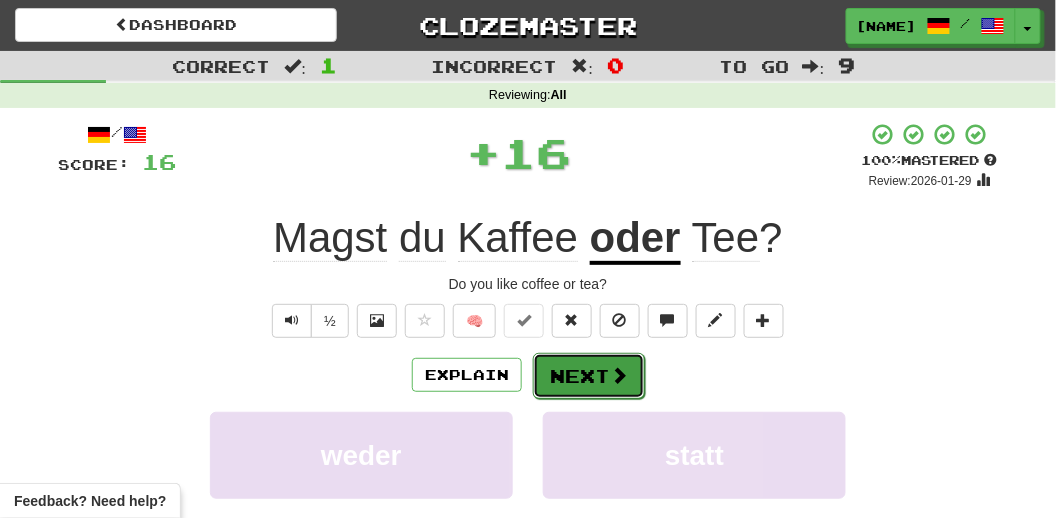 click on "Next" at bounding box center [589, 376] 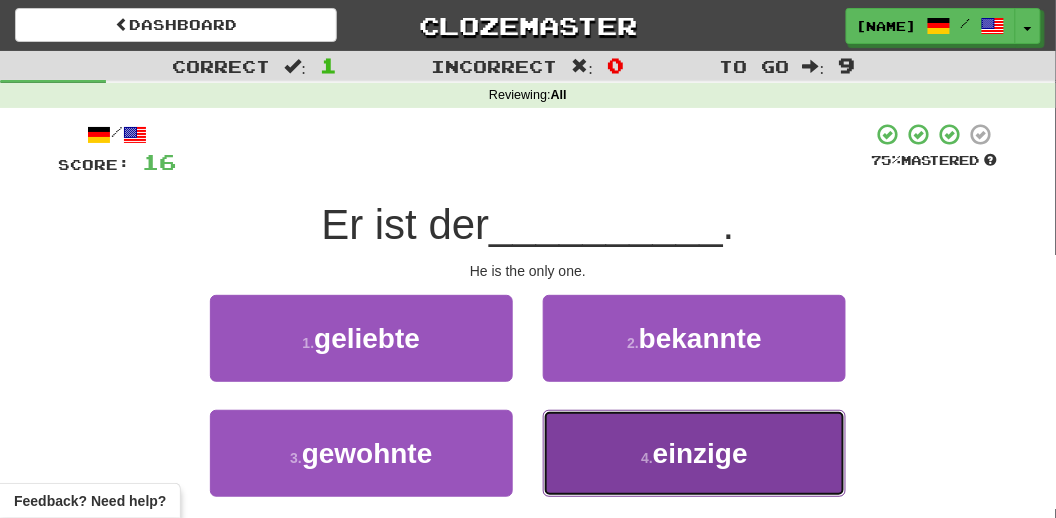 click on "einzige" at bounding box center (700, 453) 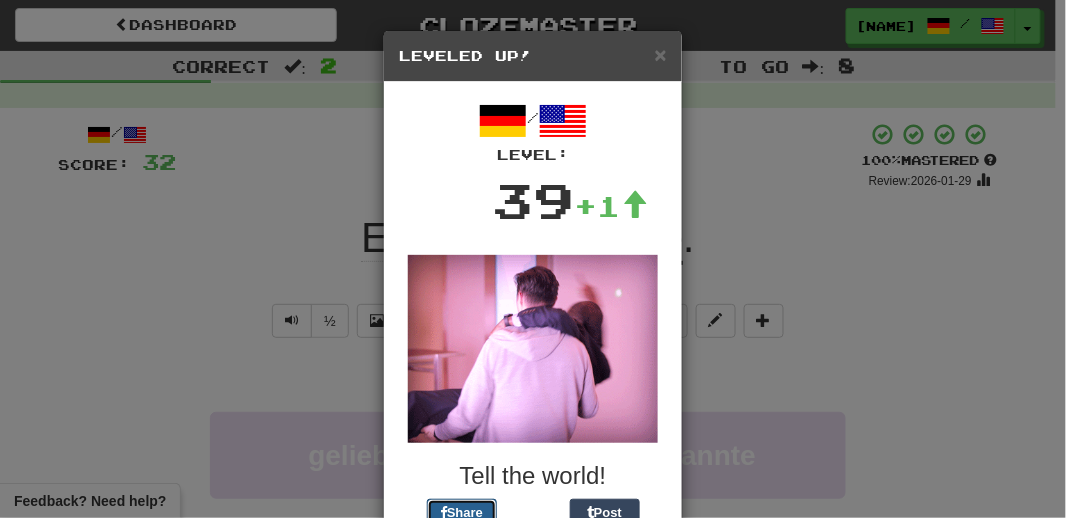 click on "Share" at bounding box center (462, 513) 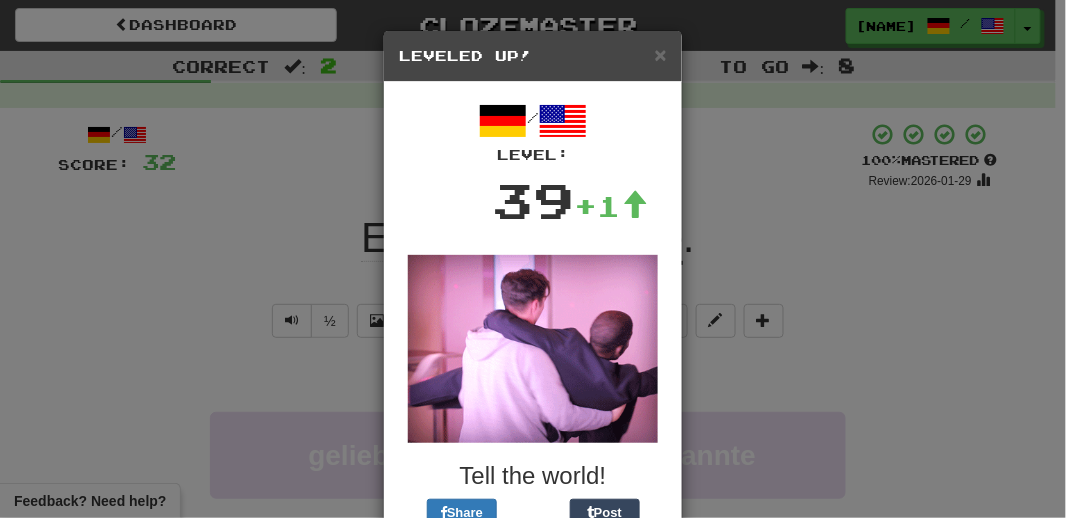 click on "× Leveled Up!  /  Level: 39 +1 Tell the world!  Share  Post Close" at bounding box center [533, 259] 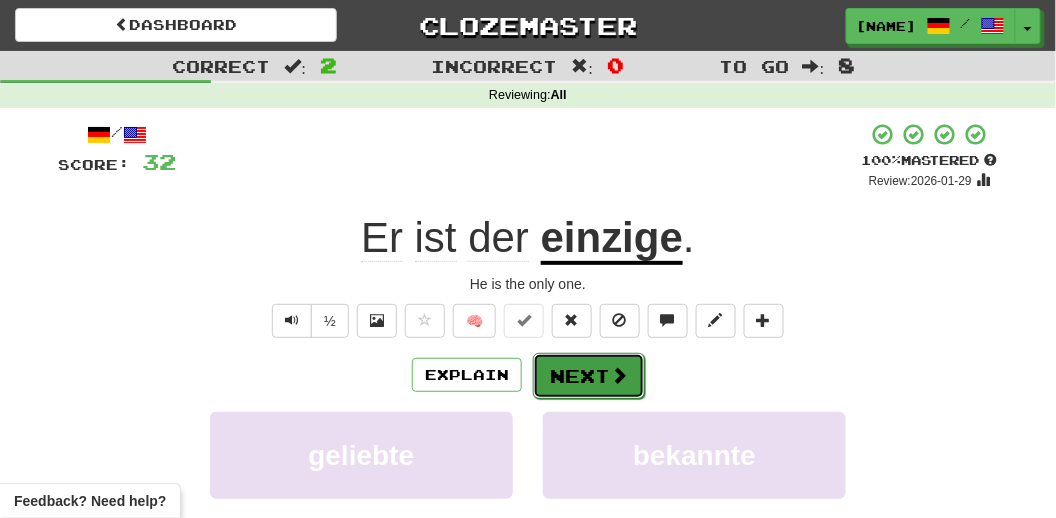click on "Next" at bounding box center [589, 376] 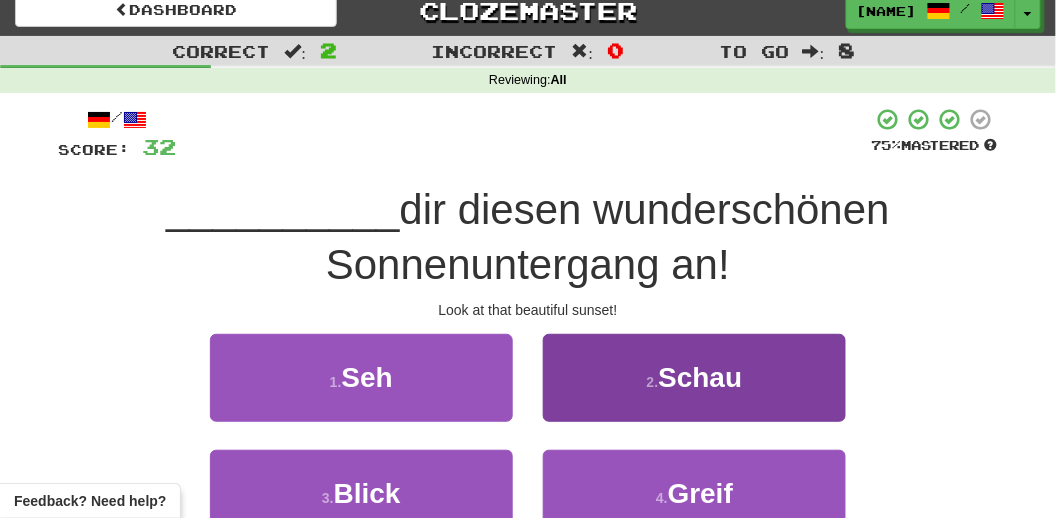 scroll, scrollTop: 15, scrollLeft: 0, axis: vertical 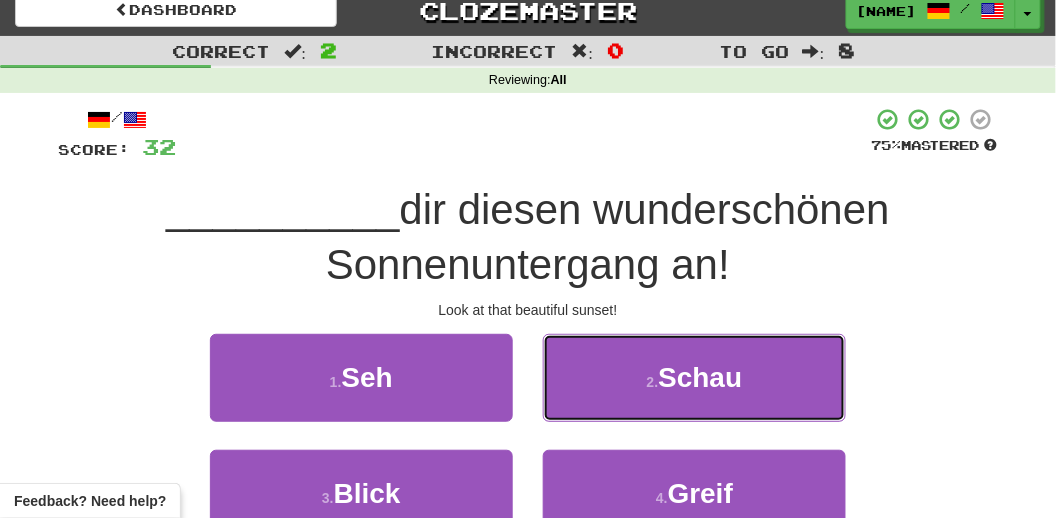 click on "2 ." at bounding box center (653, 382) 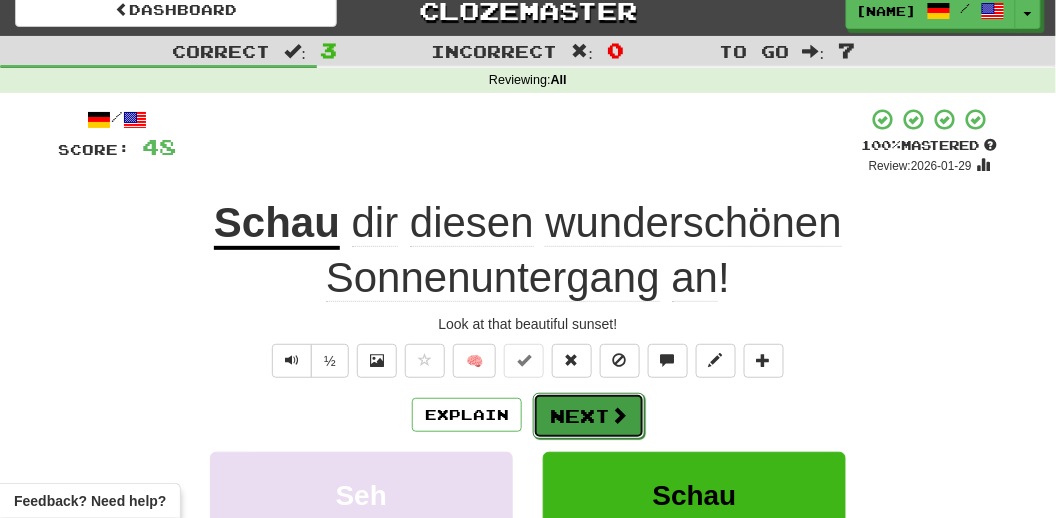 click on "Next" at bounding box center (589, 416) 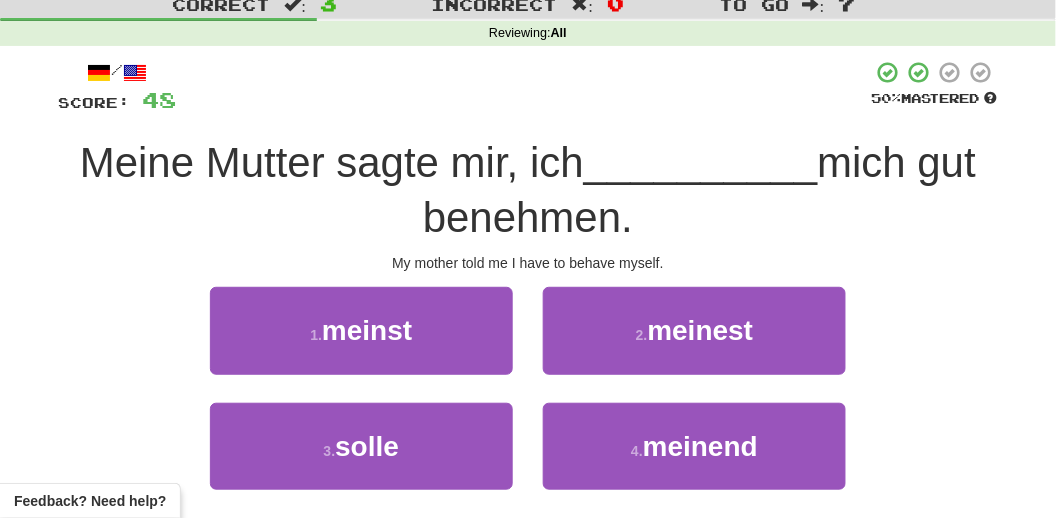 scroll, scrollTop: 73, scrollLeft: 0, axis: vertical 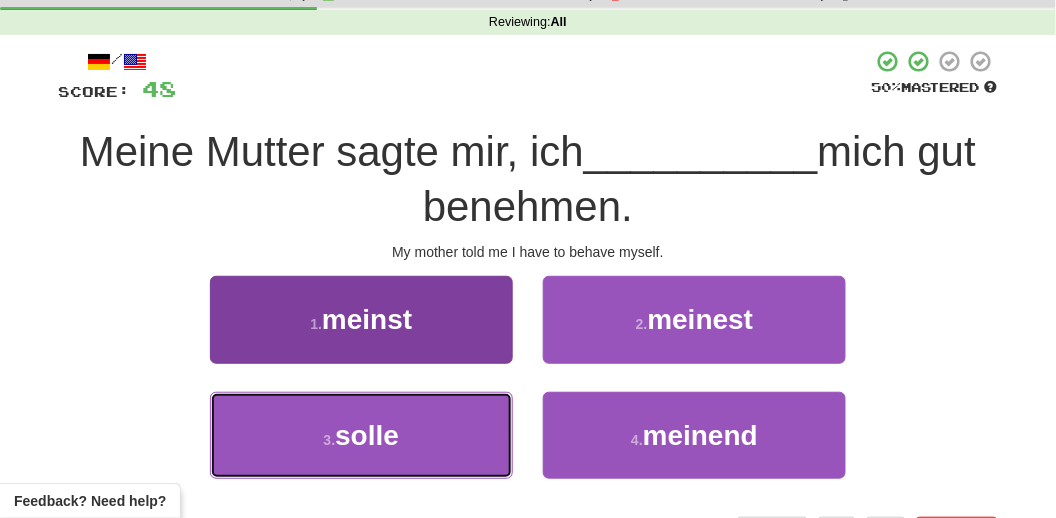 click on "3 .  solle" at bounding box center [361, 435] 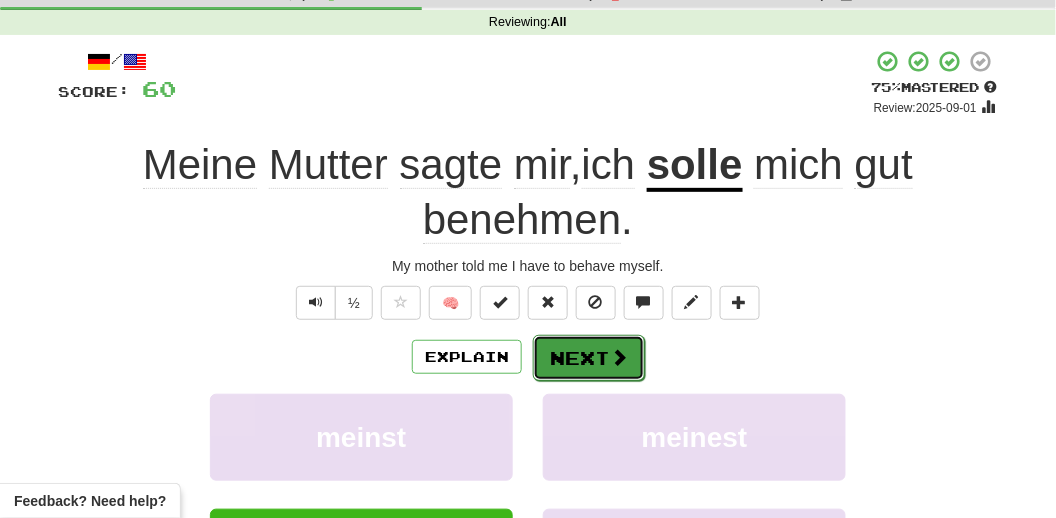 click on "Next" at bounding box center [589, 358] 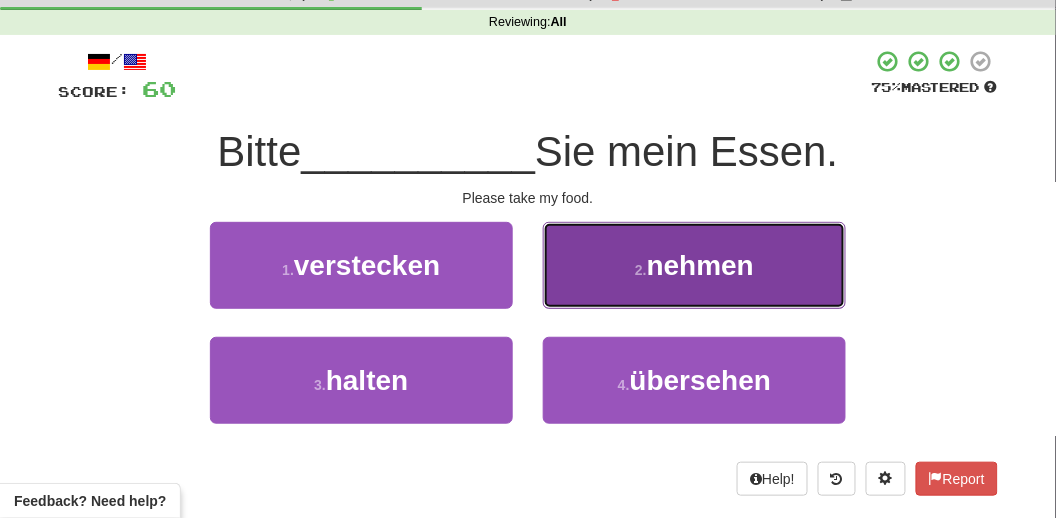 click on "2 .  nehmen" at bounding box center [694, 265] 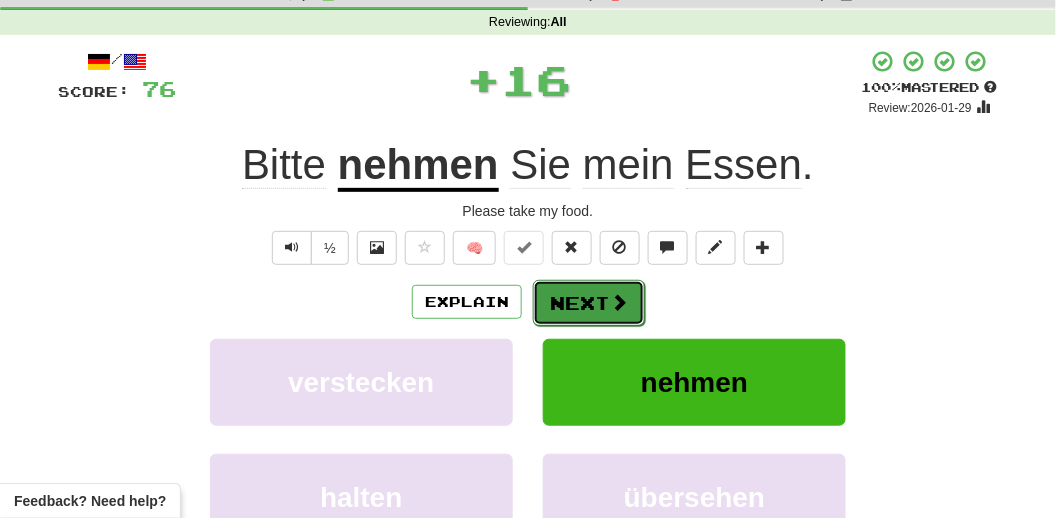 click on "Next" at bounding box center [589, 303] 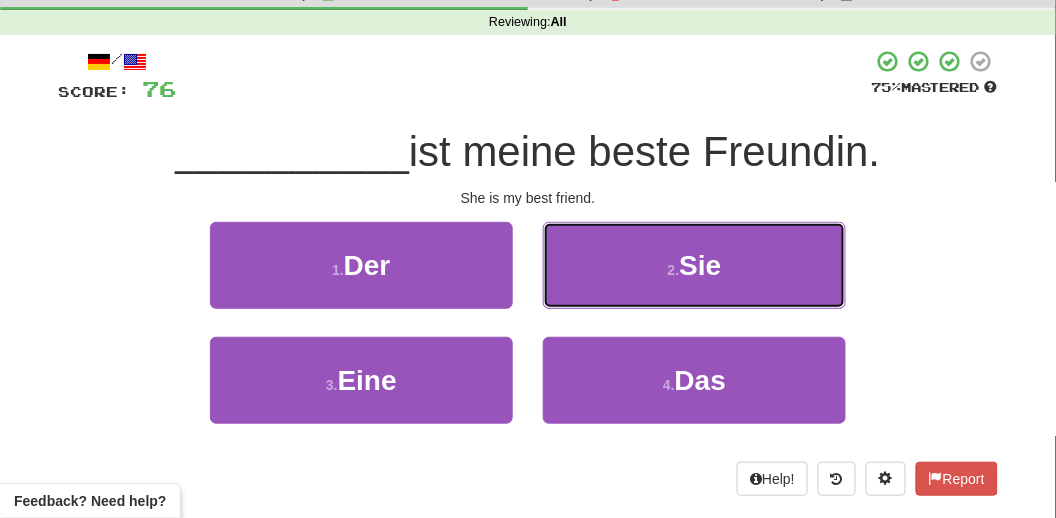 click on "2 .  Sie" at bounding box center [694, 265] 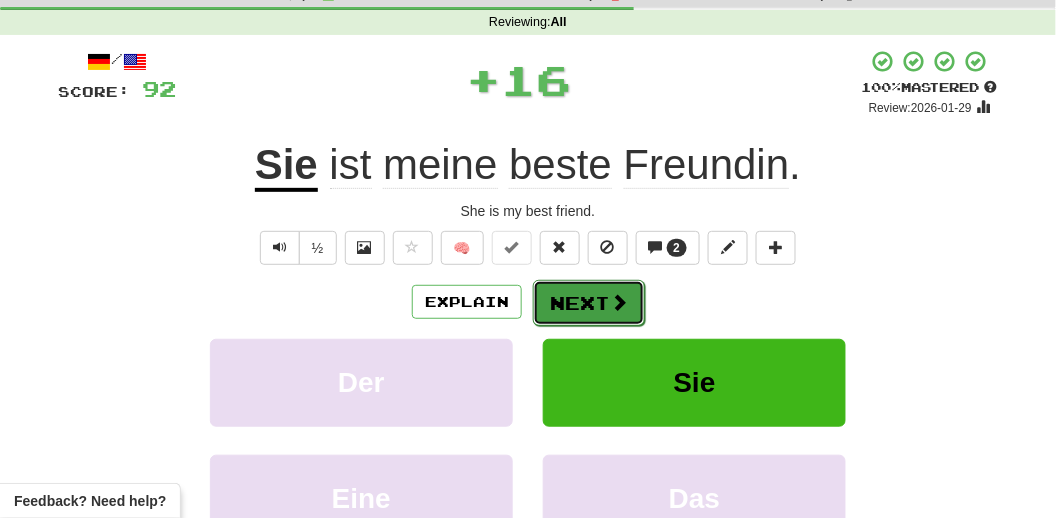 click on "Next" at bounding box center (589, 303) 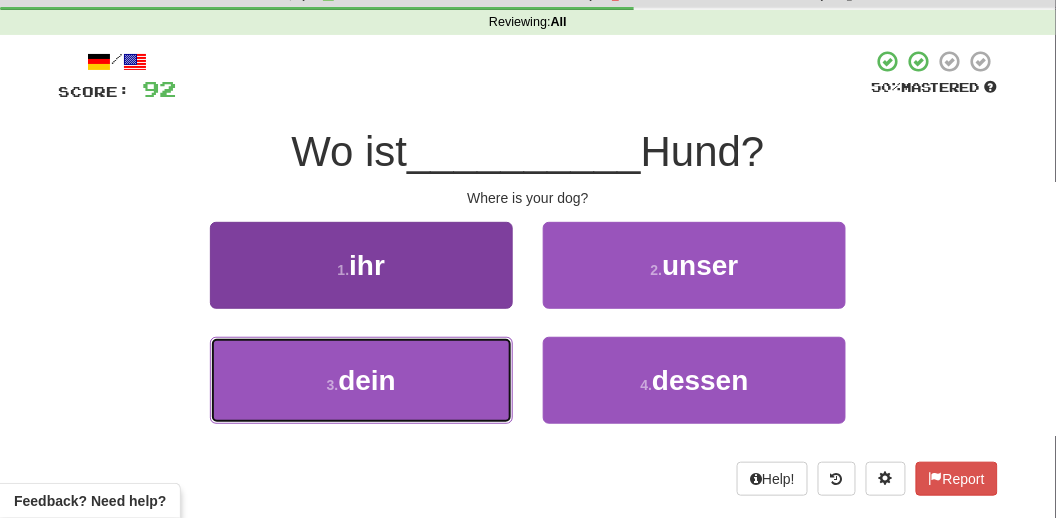 click on "3 .  dein" at bounding box center [361, 380] 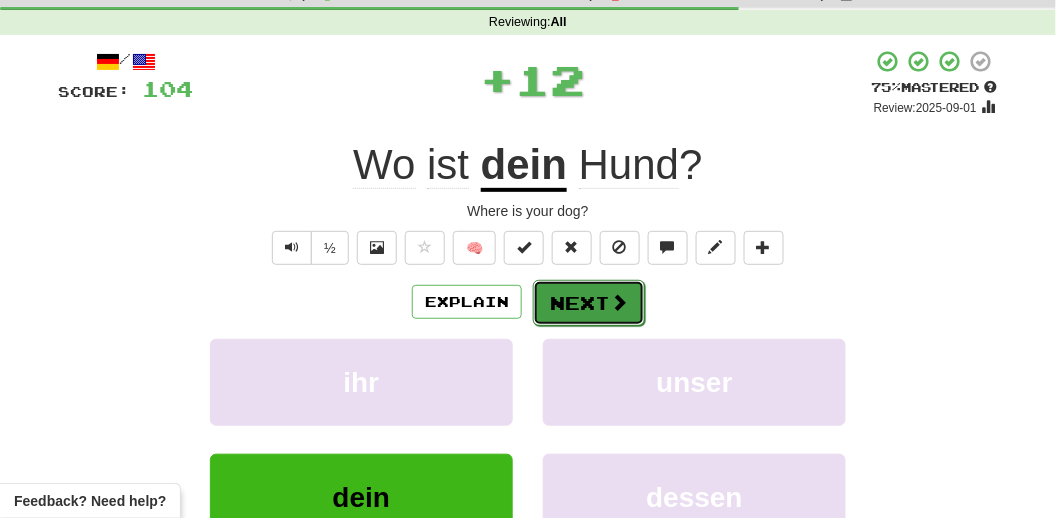 click on "Next" at bounding box center [589, 303] 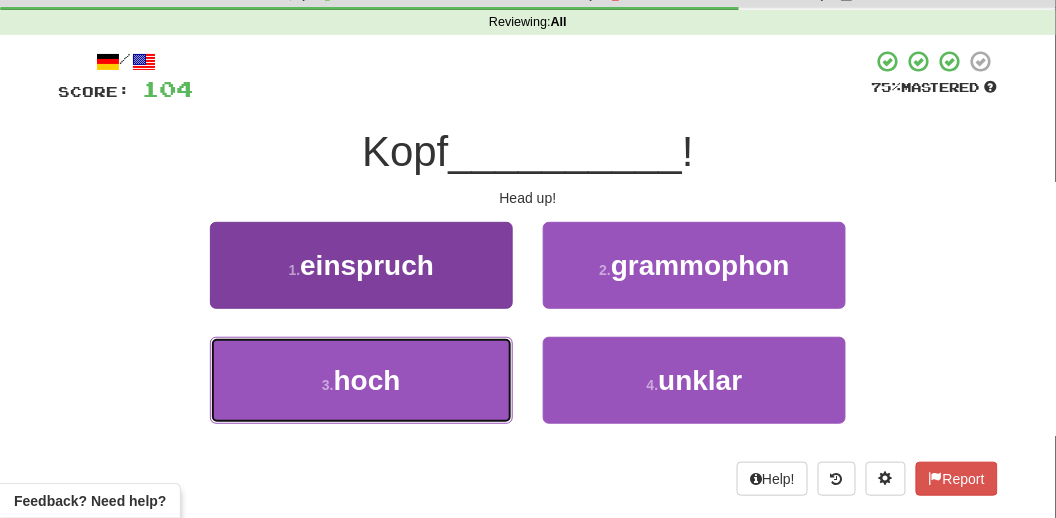 click on "hoch" at bounding box center (367, 380) 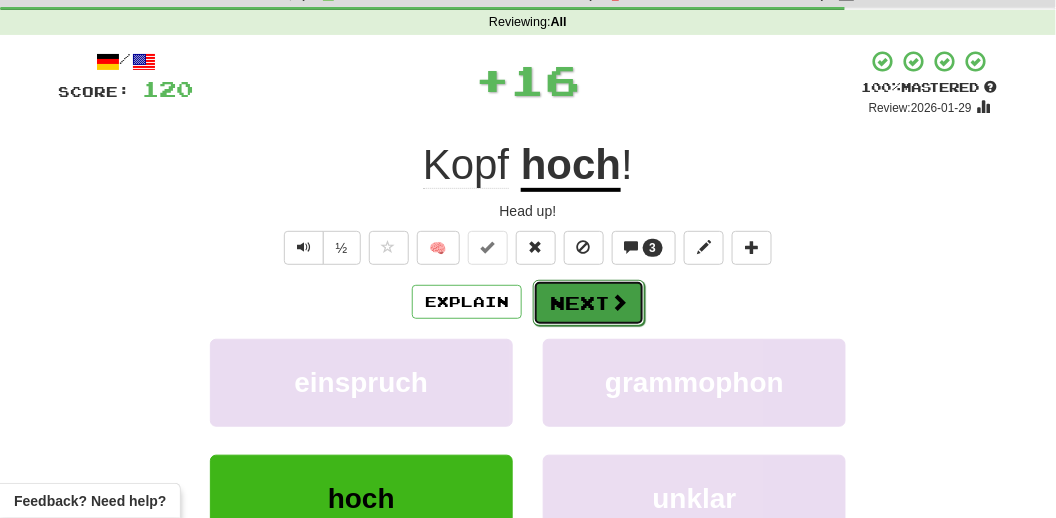 click on "Next" at bounding box center (589, 303) 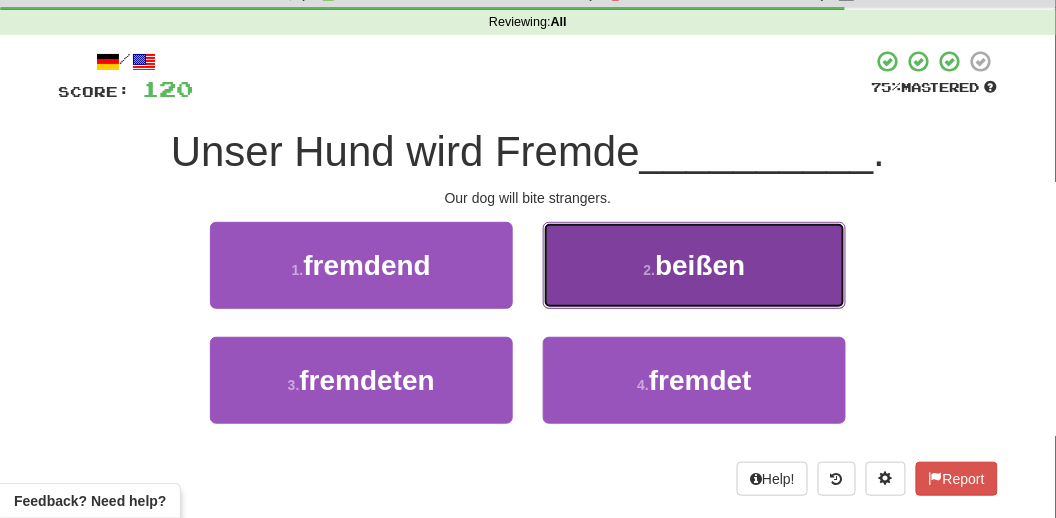 click on "2 .  beißen" at bounding box center [694, 265] 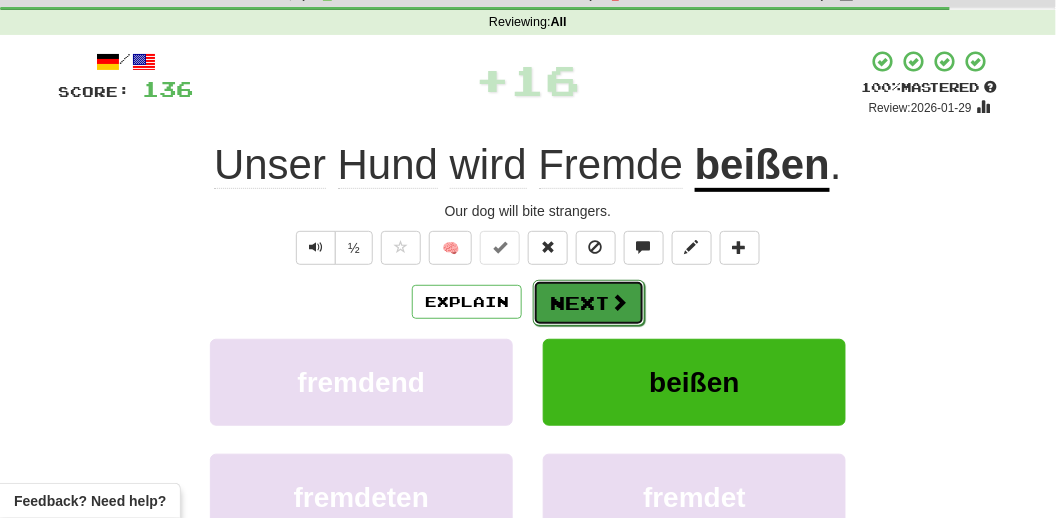 click on "Next" at bounding box center (589, 303) 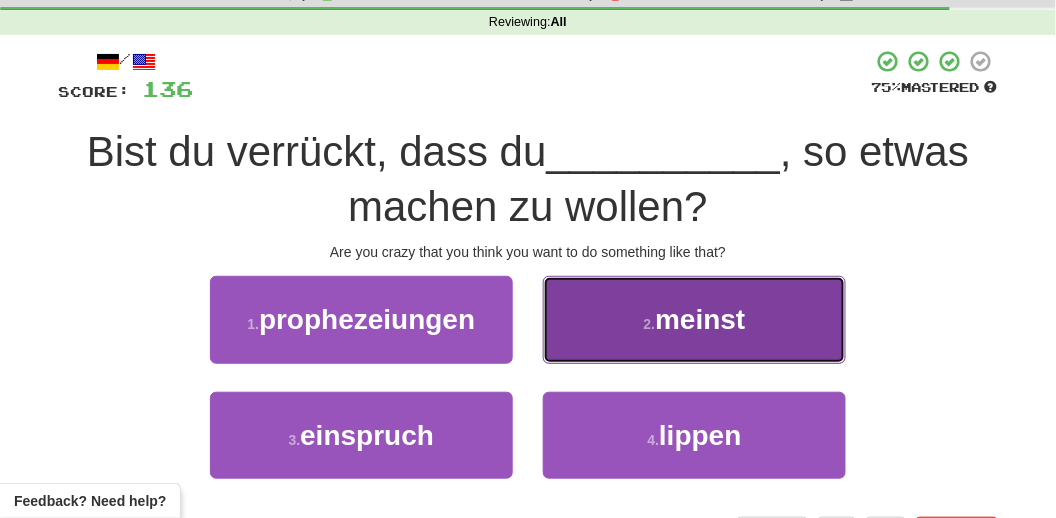 click on "meinst" at bounding box center (700, 319) 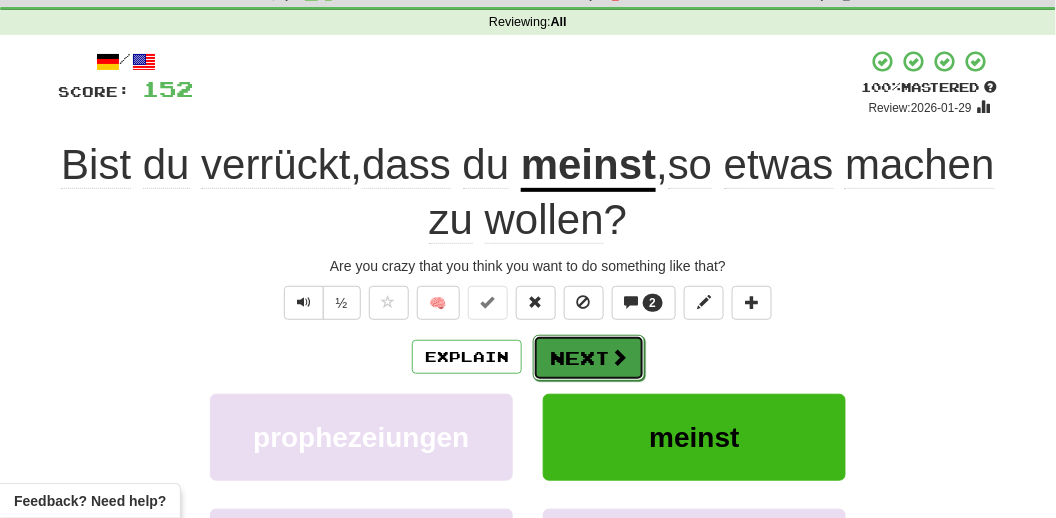 click on "Next" at bounding box center [589, 358] 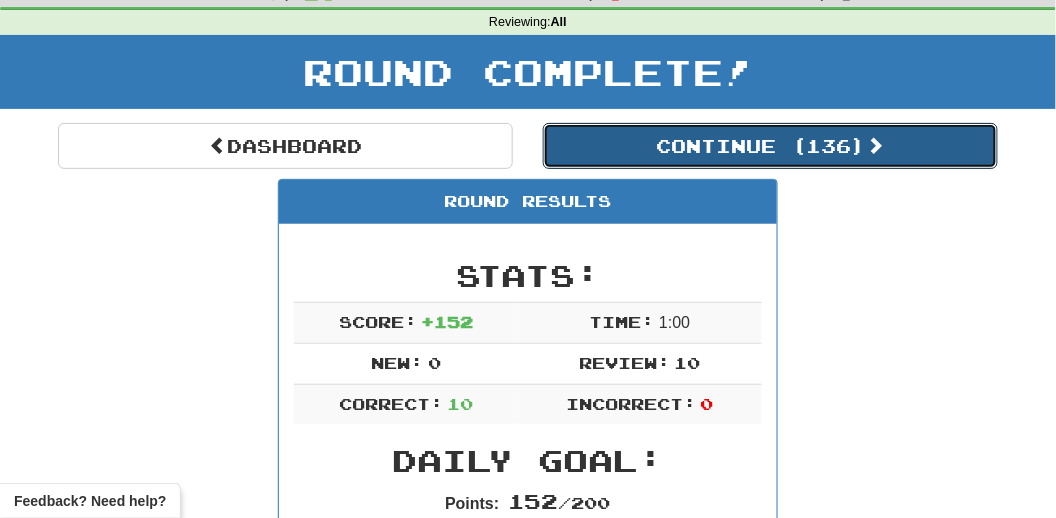click on "Continue ( 136 )" at bounding box center [770, 146] 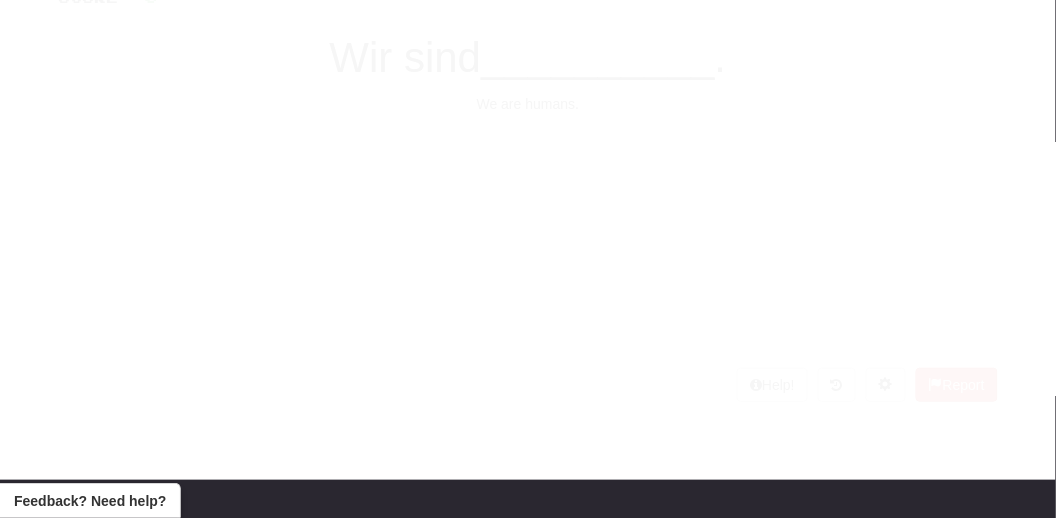 scroll, scrollTop: 73, scrollLeft: 0, axis: vertical 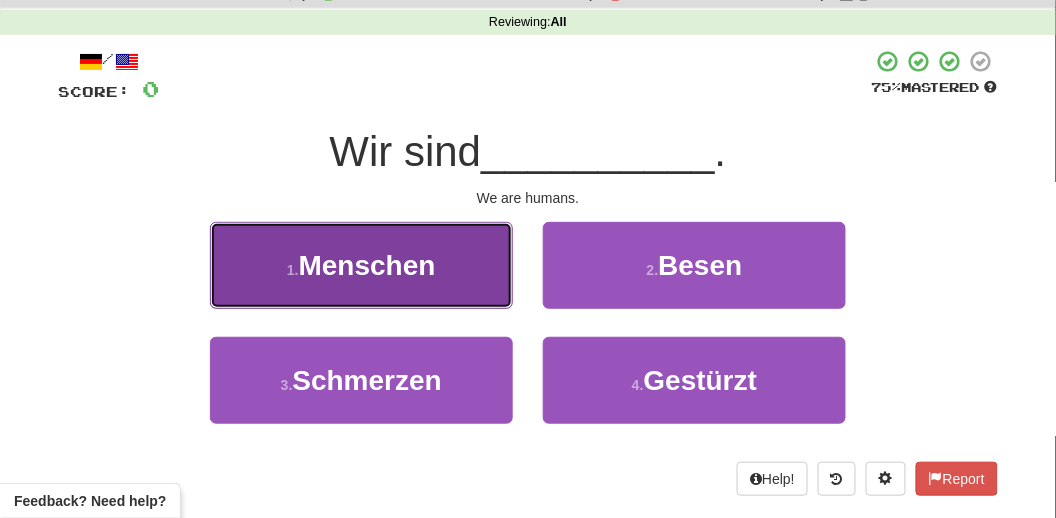 click on "1 .  Menschen" at bounding box center [361, 265] 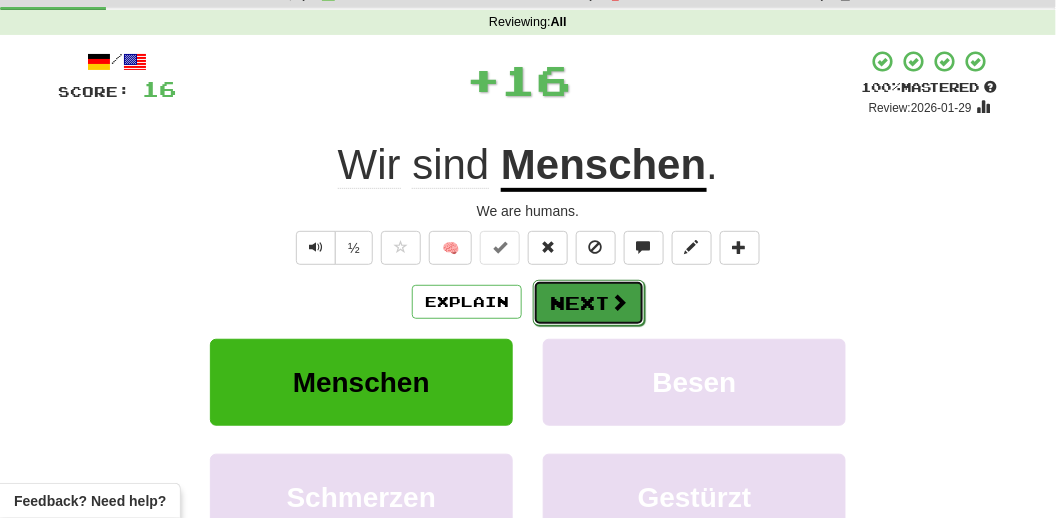 click on "Next" at bounding box center (589, 303) 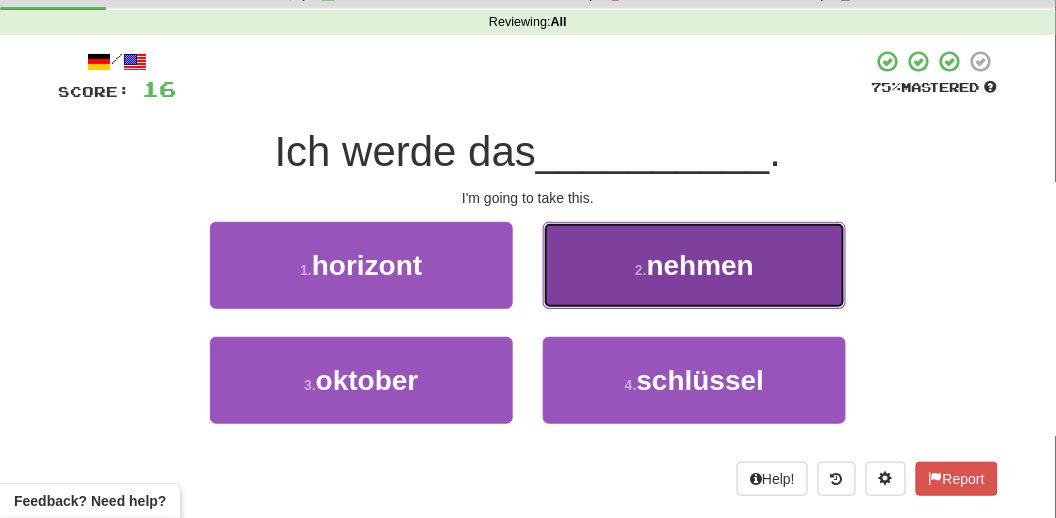 click on "nehmen" at bounding box center [700, 265] 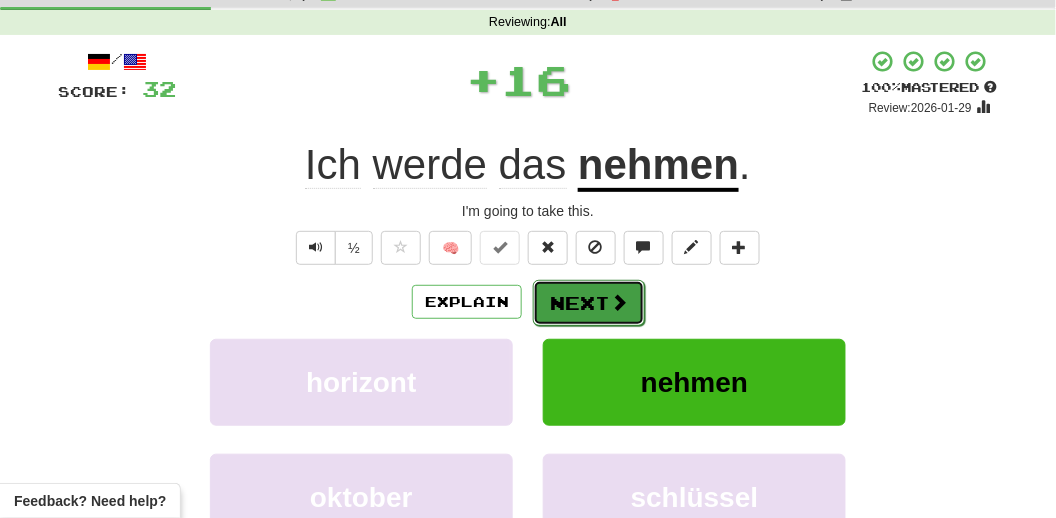 click on "Next" at bounding box center [589, 303] 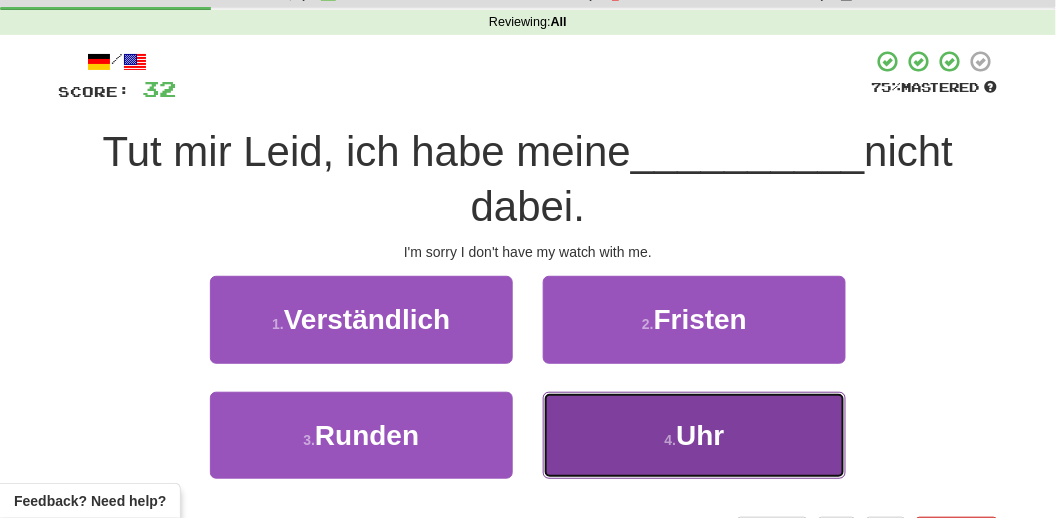 click on "Uhr" at bounding box center [700, 435] 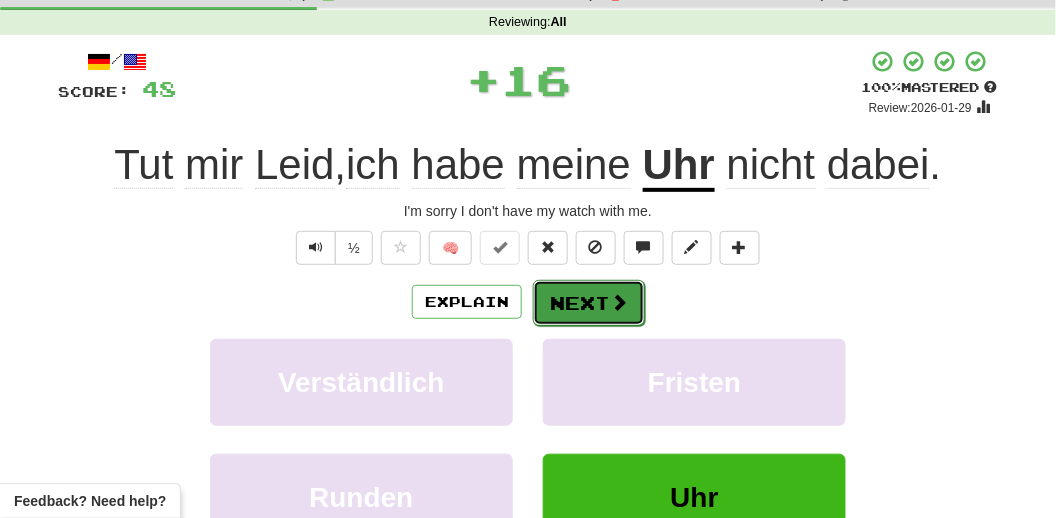 click on "Next" at bounding box center (589, 303) 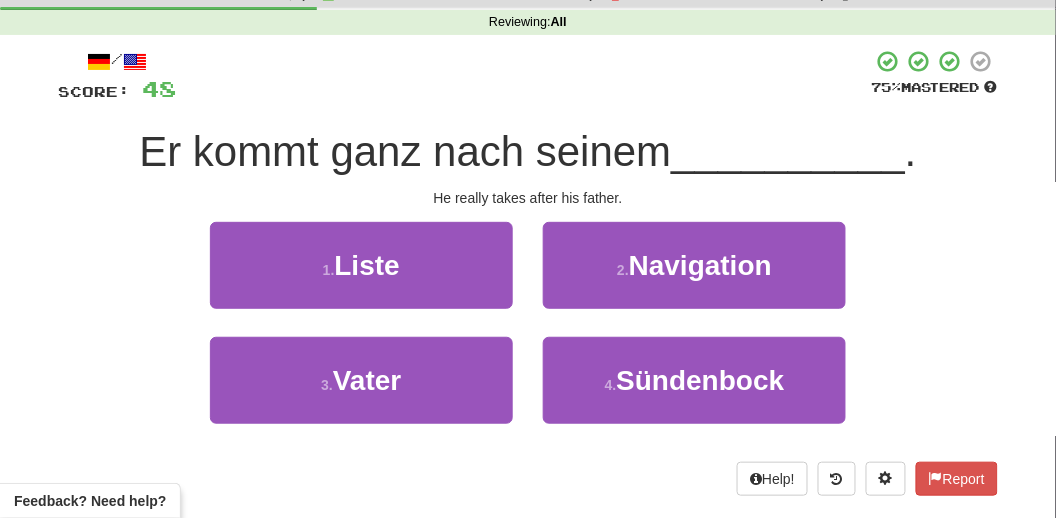 click on "3 .  Vater" at bounding box center [361, 394] 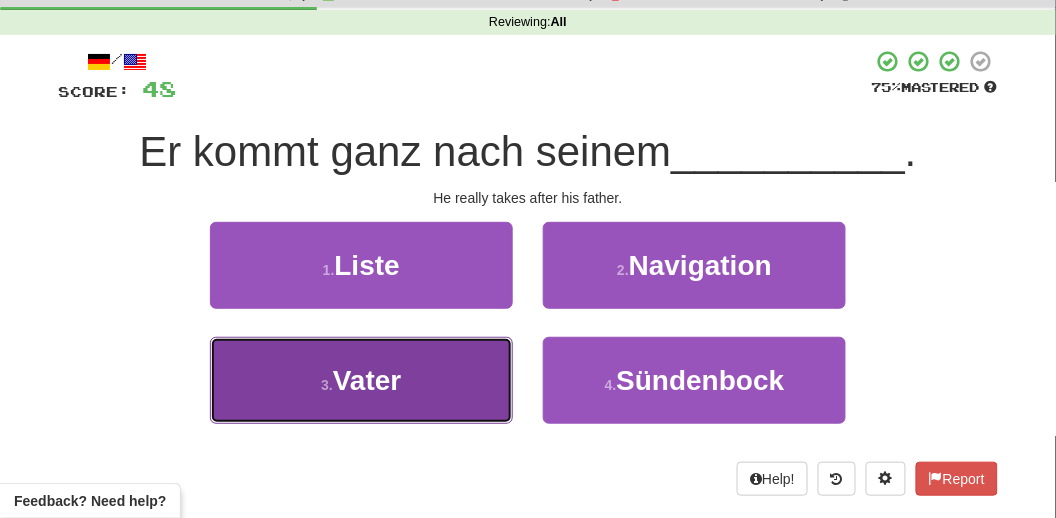 click on "3 .  Vater" at bounding box center [361, 380] 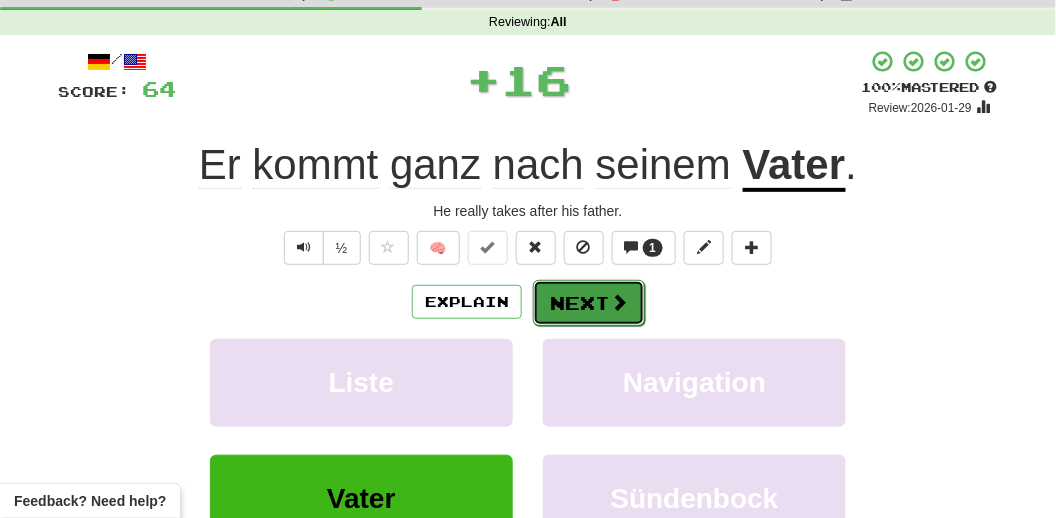 click on "Next" at bounding box center (589, 303) 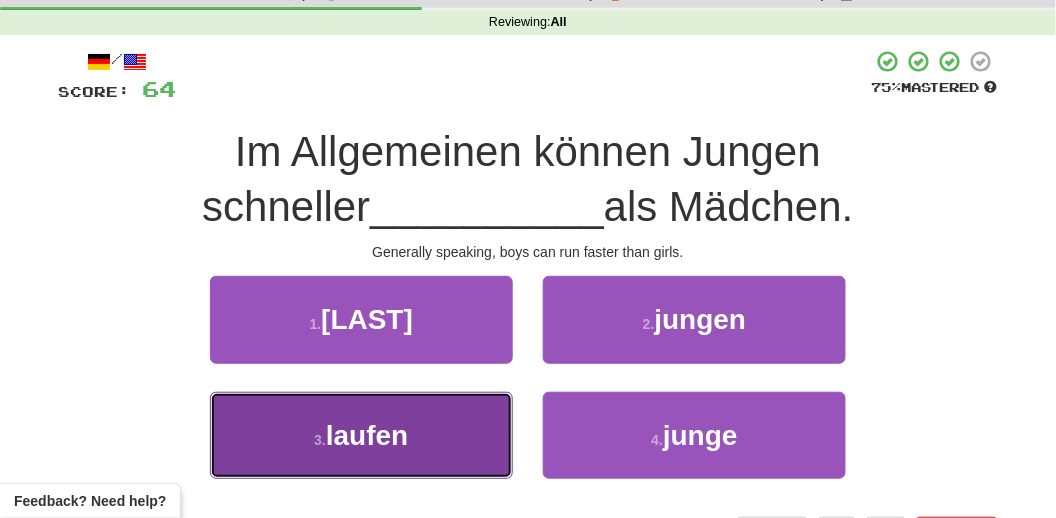 click on "laufen" at bounding box center [367, 435] 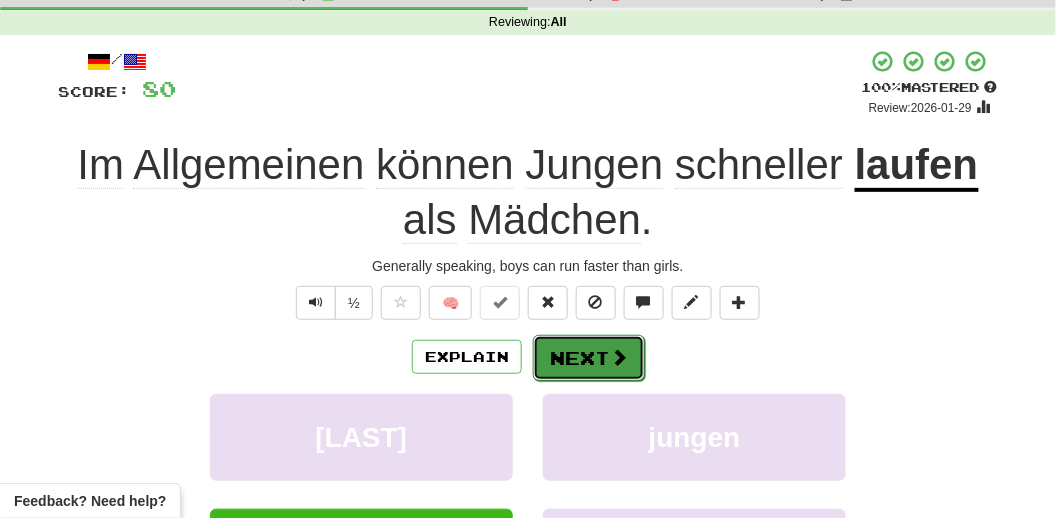 click on "Next" at bounding box center (589, 358) 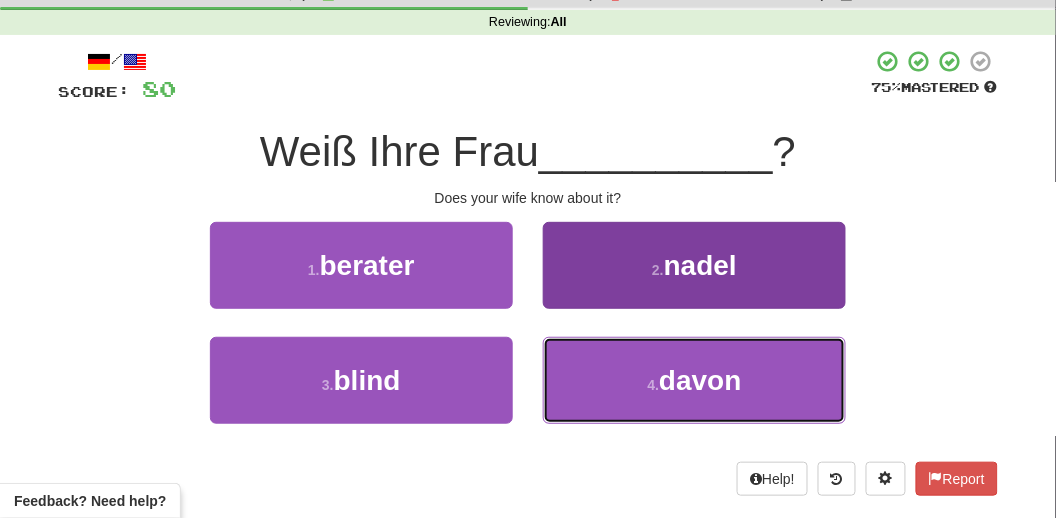 drag, startPoint x: 657, startPoint y: 399, endPoint x: 666, endPoint y: 414, distance: 17.492855 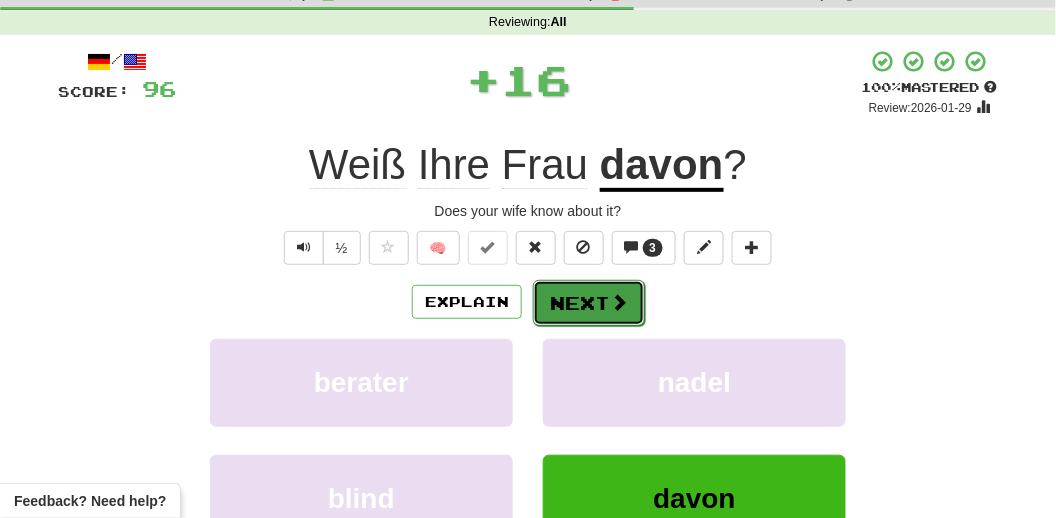 click on "Next" at bounding box center (589, 303) 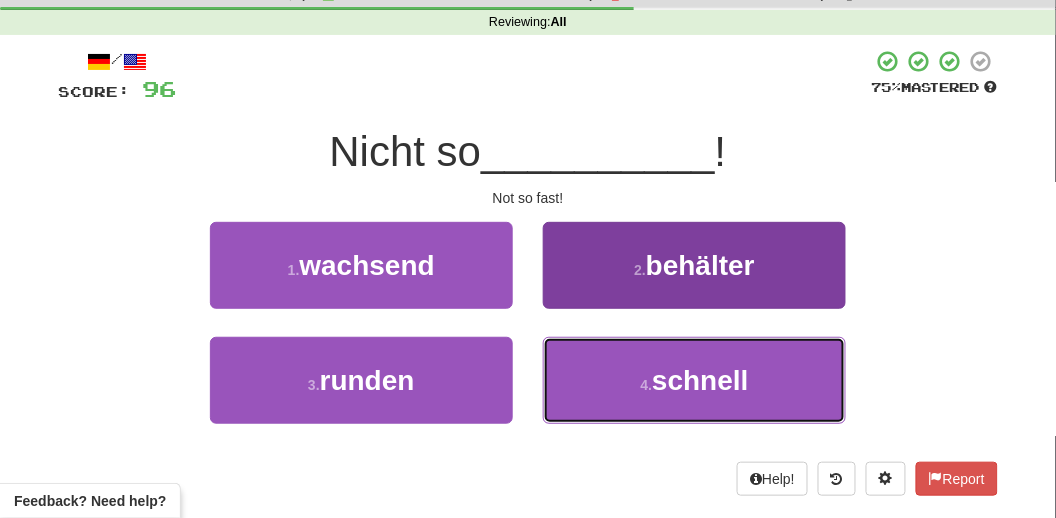 click on "schnell" at bounding box center (700, 380) 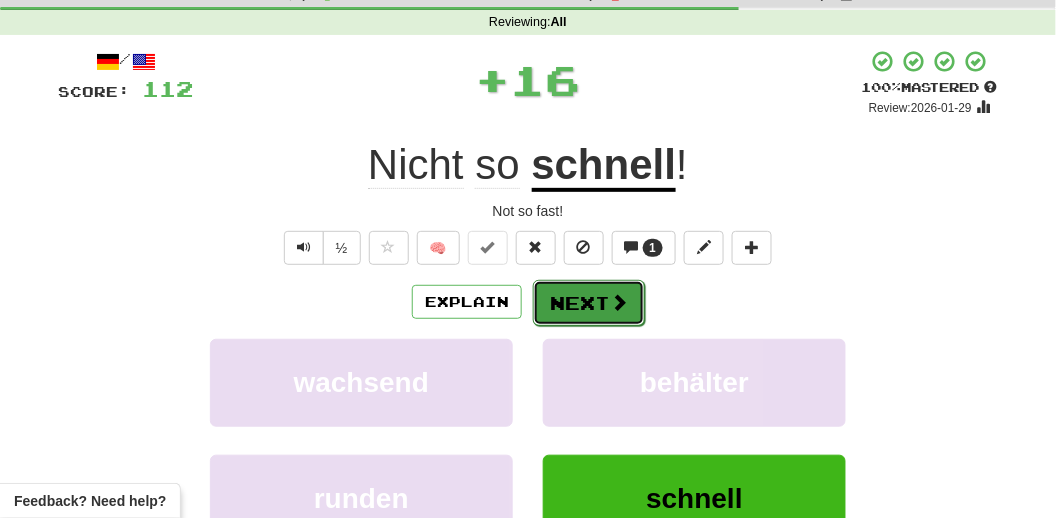 click on "Next" at bounding box center (589, 303) 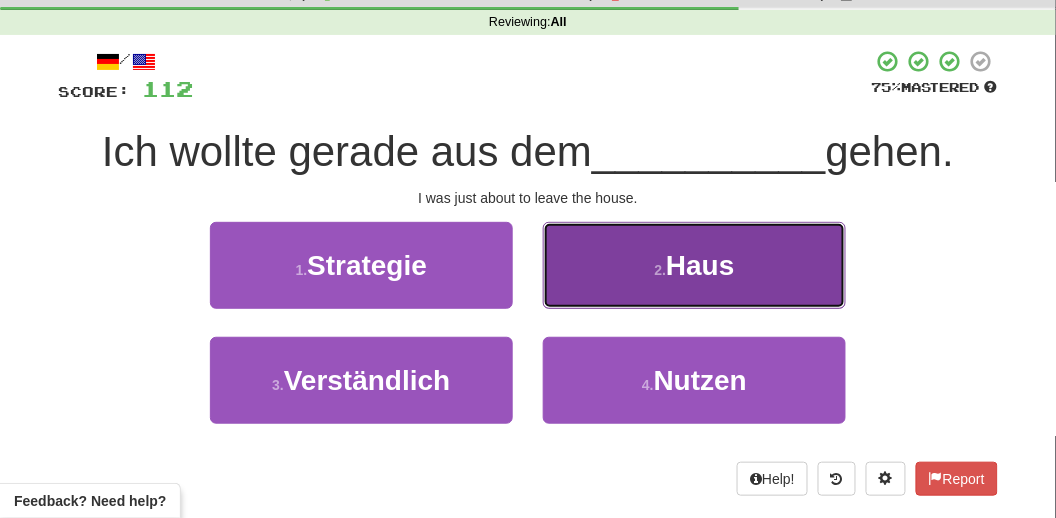 click on "Haus" at bounding box center (700, 265) 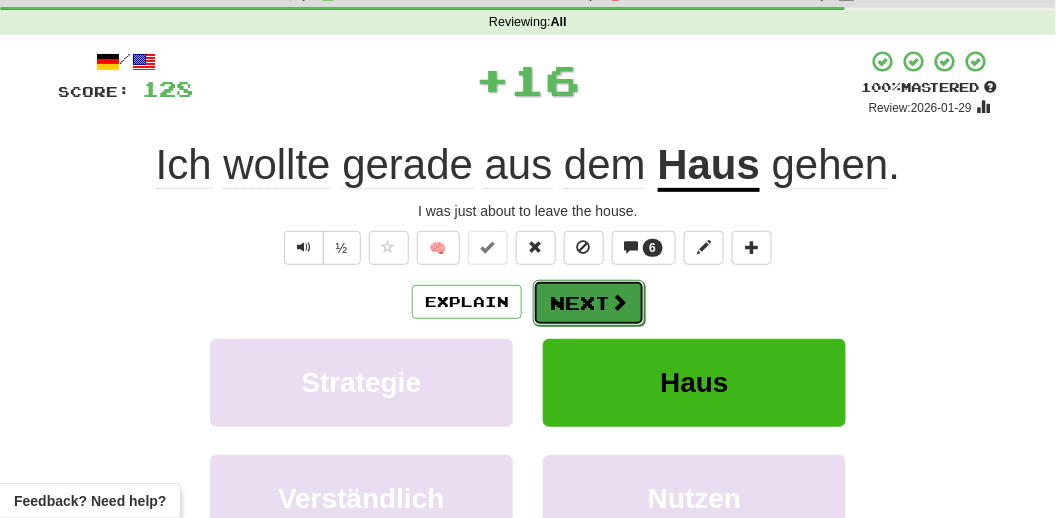 click on "Next" at bounding box center (589, 303) 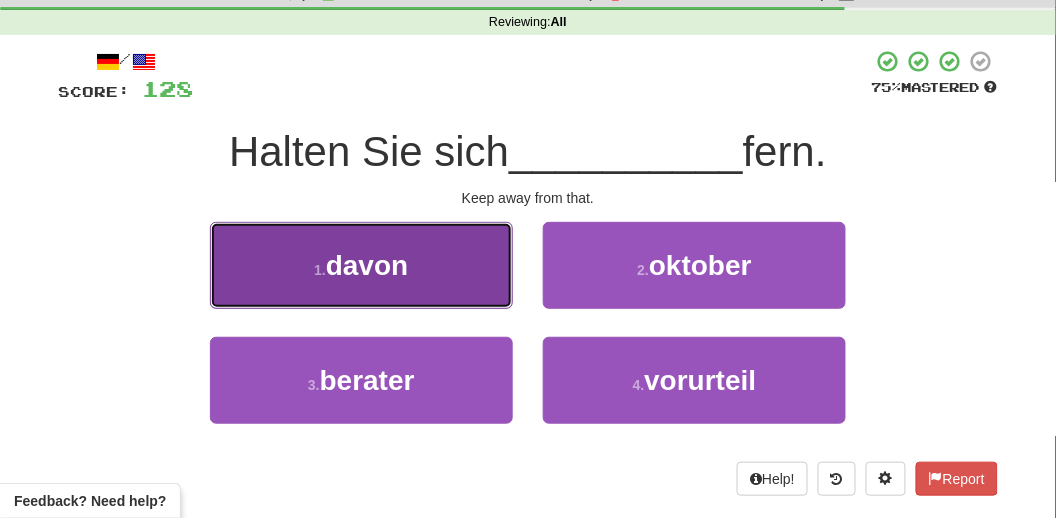 click on "1 .  davon" at bounding box center (361, 265) 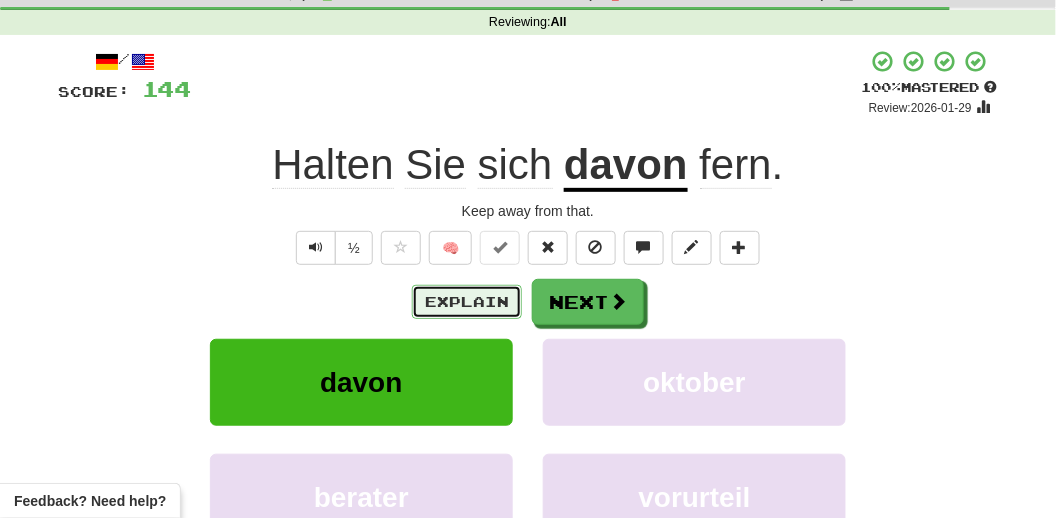 click on "Explain" at bounding box center (467, 302) 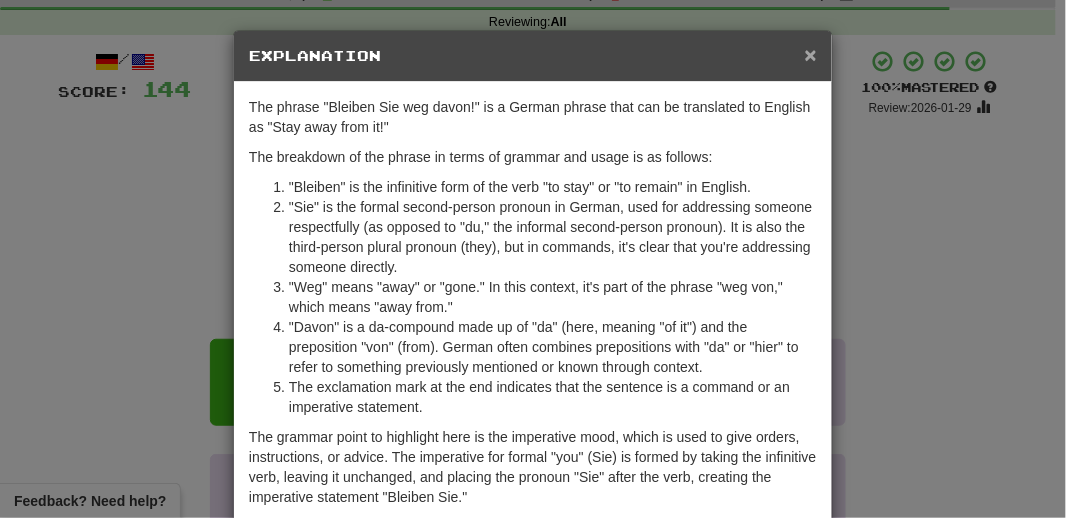 click on "×" at bounding box center [811, 54] 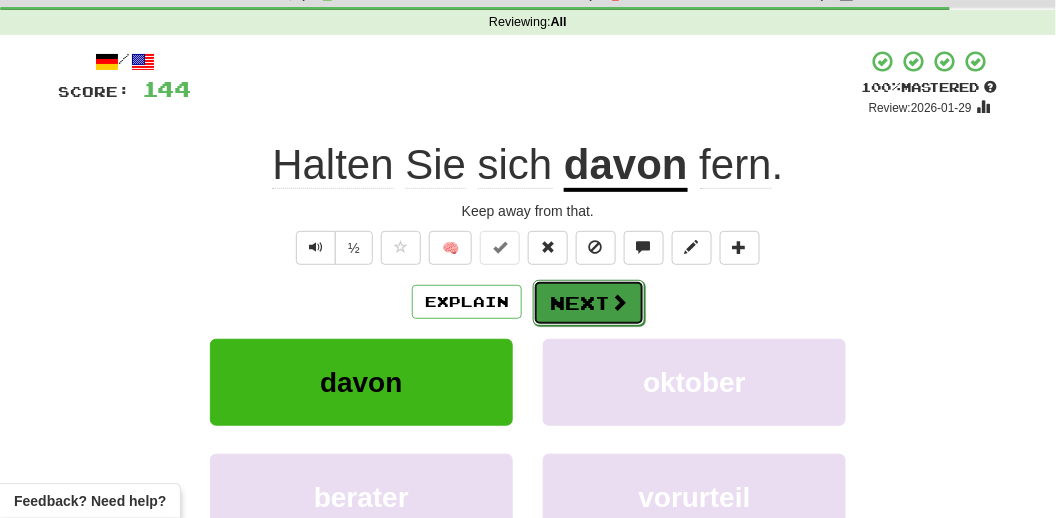 click on "Next" at bounding box center (589, 303) 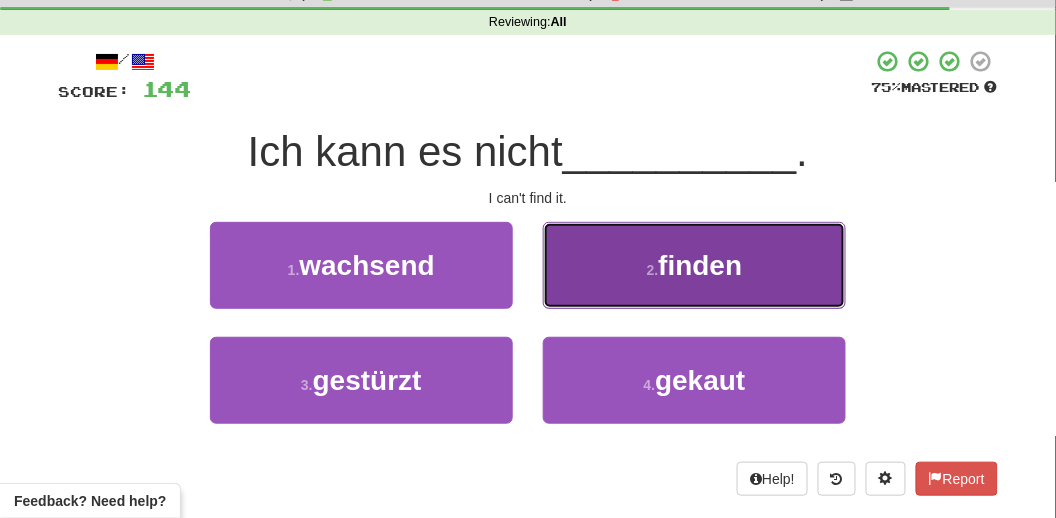 click on "finden" at bounding box center (700, 265) 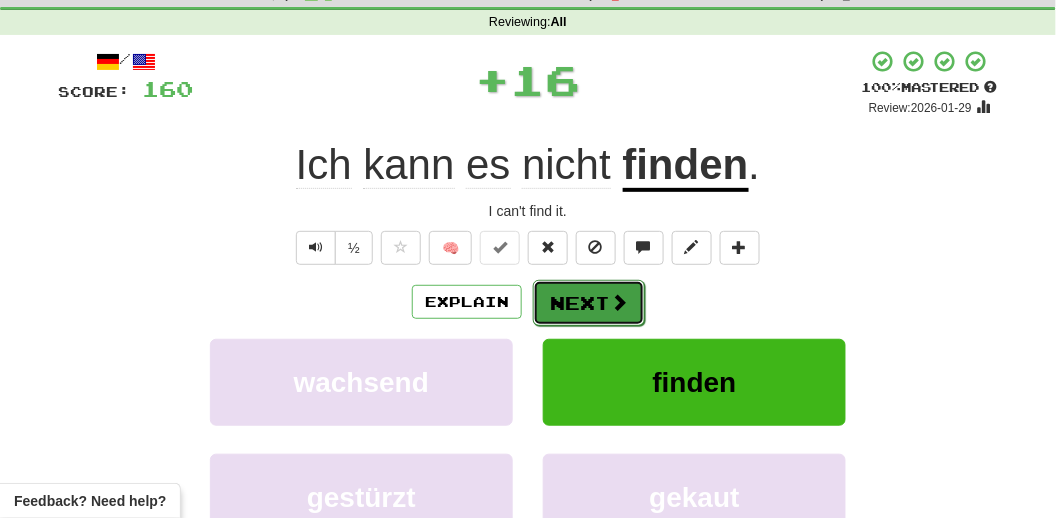 click on "Next" at bounding box center (589, 303) 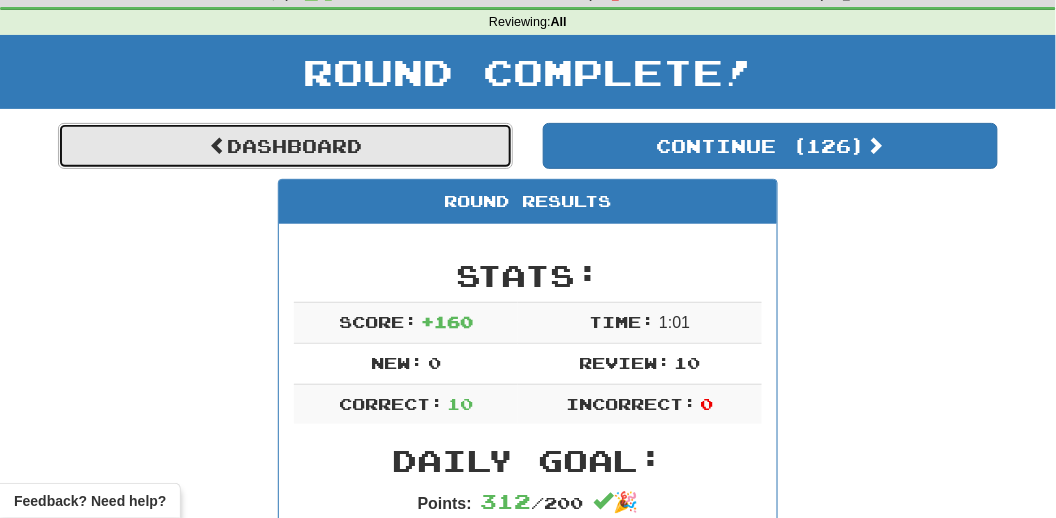 click on "Dashboard" at bounding box center [285, 146] 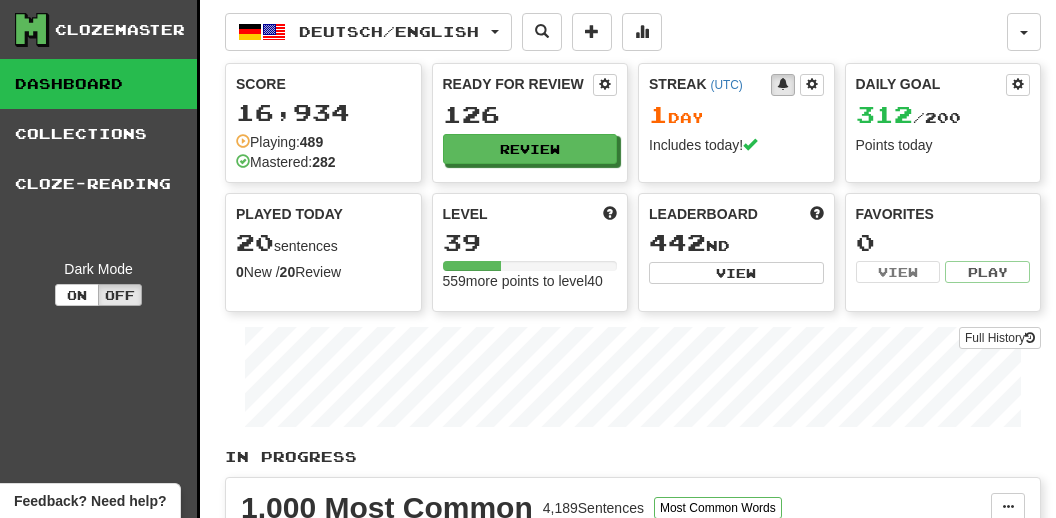 scroll, scrollTop: 0, scrollLeft: 0, axis: both 